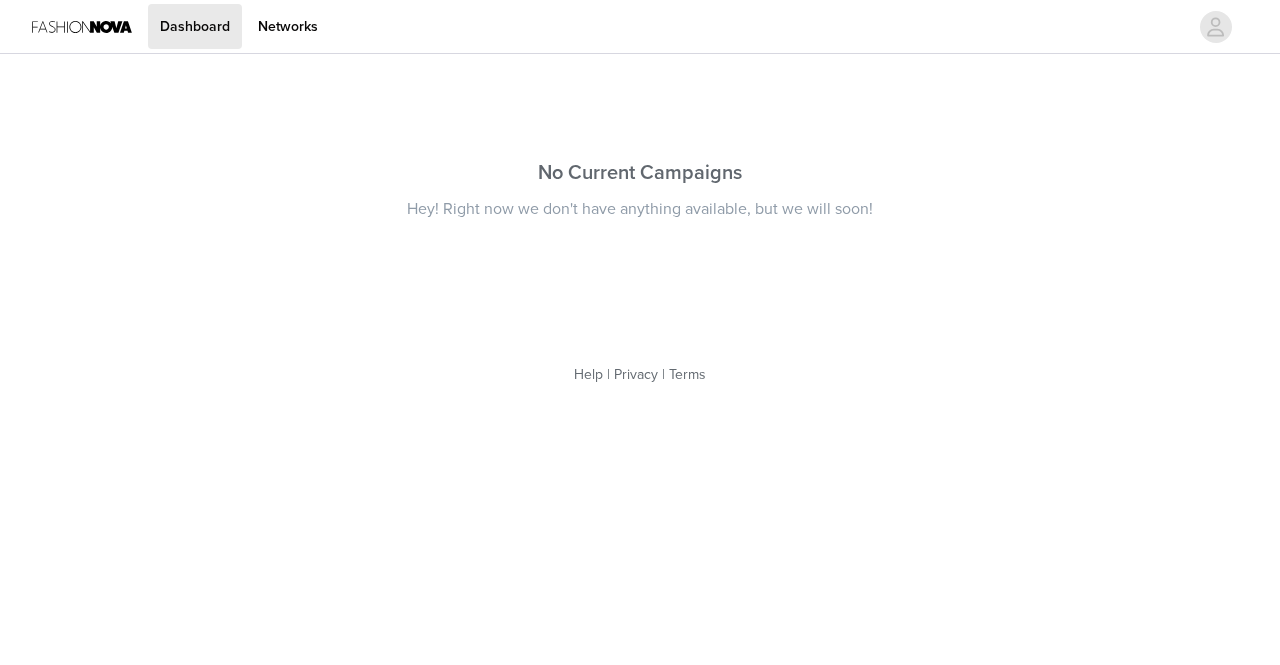 scroll, scrollTop: 0, scrollLeft: 0, axis: both 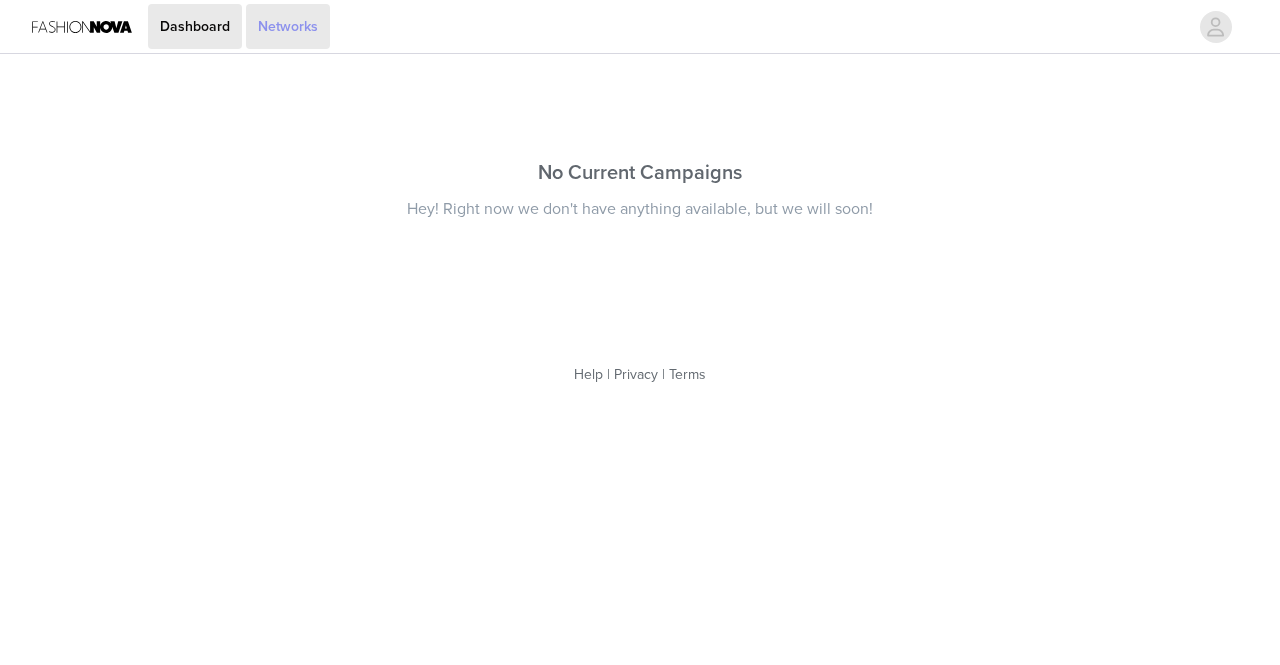 click on "Networks" at bounding box center (288, 26) 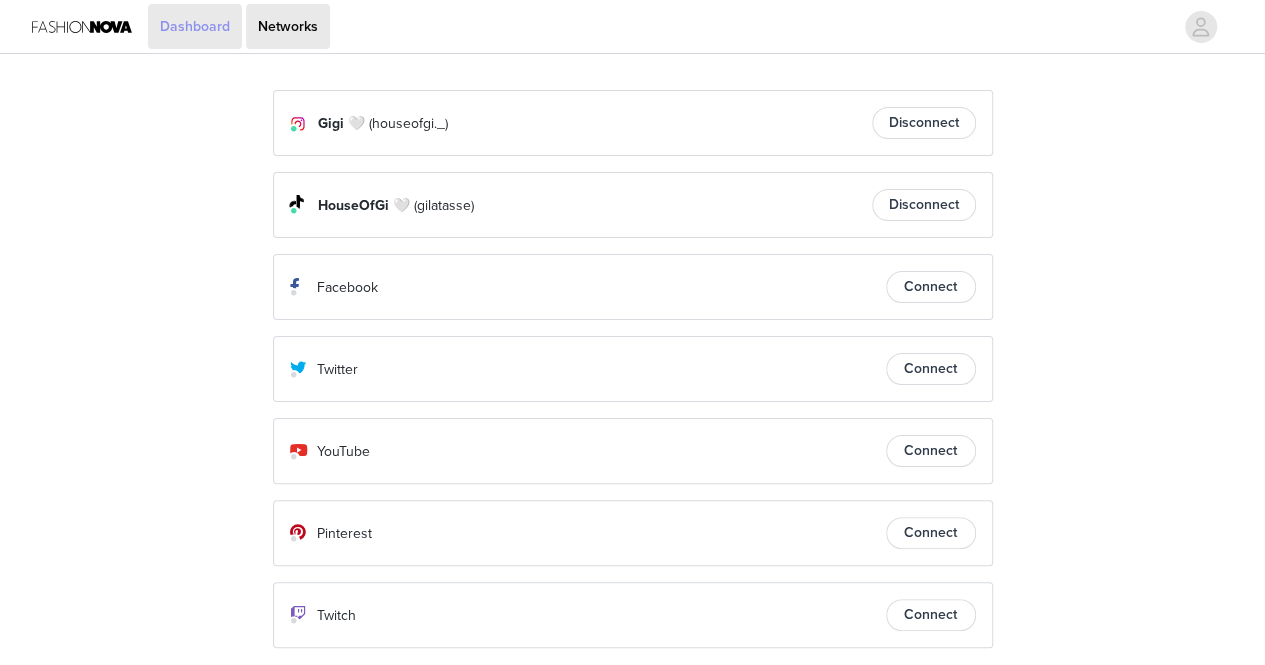 click on "Dashboard" at bounding box center (195, 26) 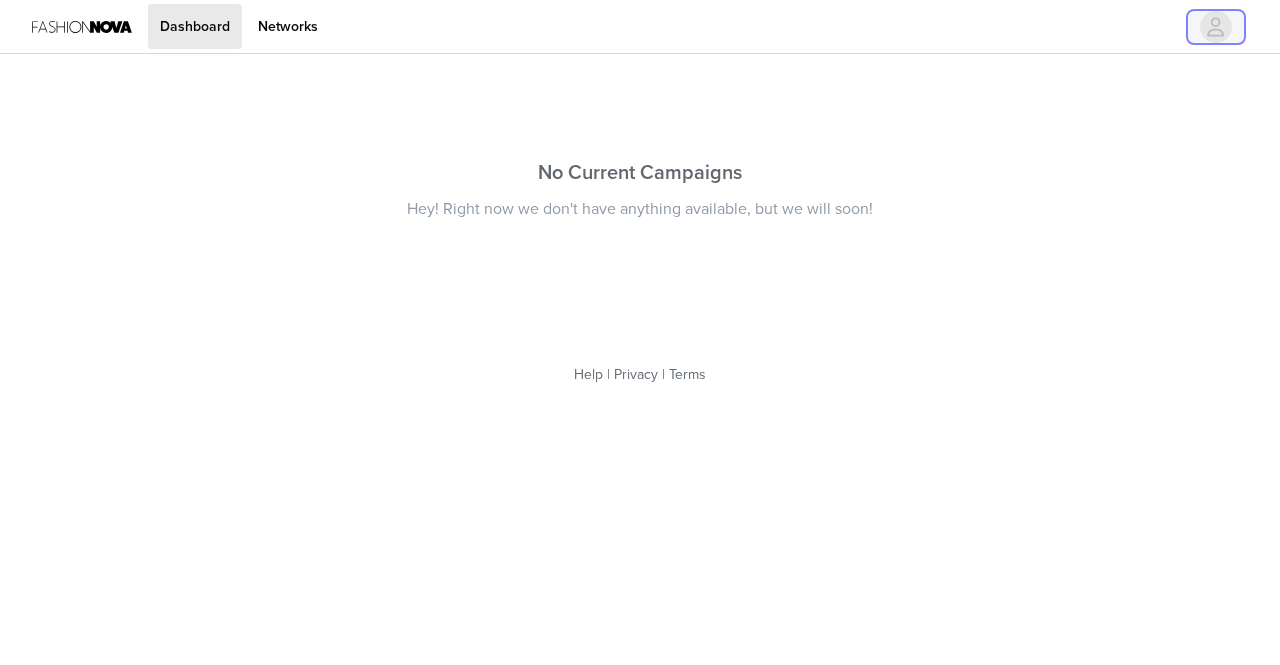 click 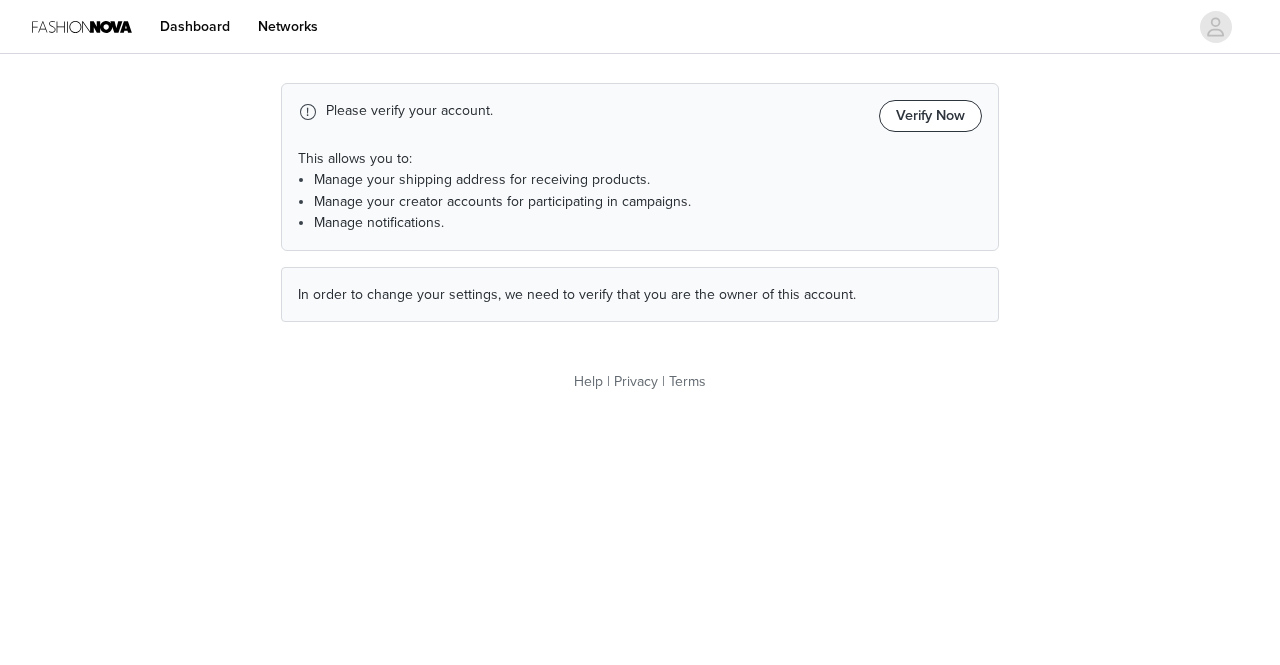 click on "Verify Now" at bounding box center (930, 116) 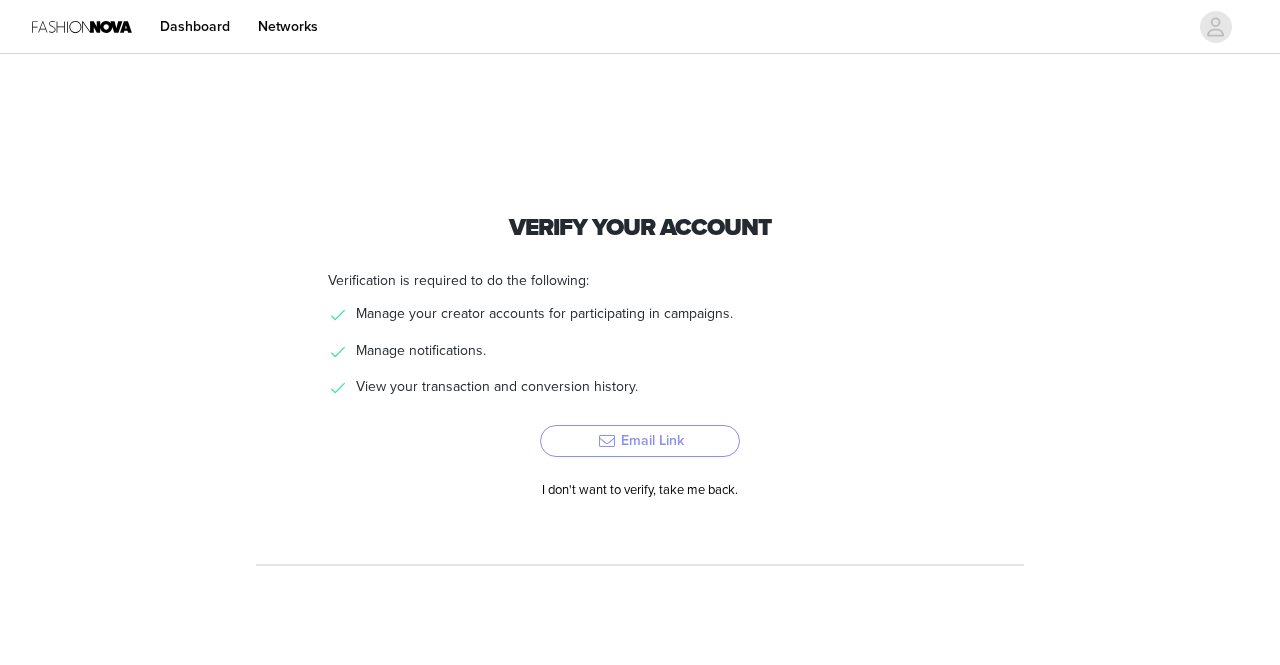 click on "Email Link" at bounding box center (640, 441) 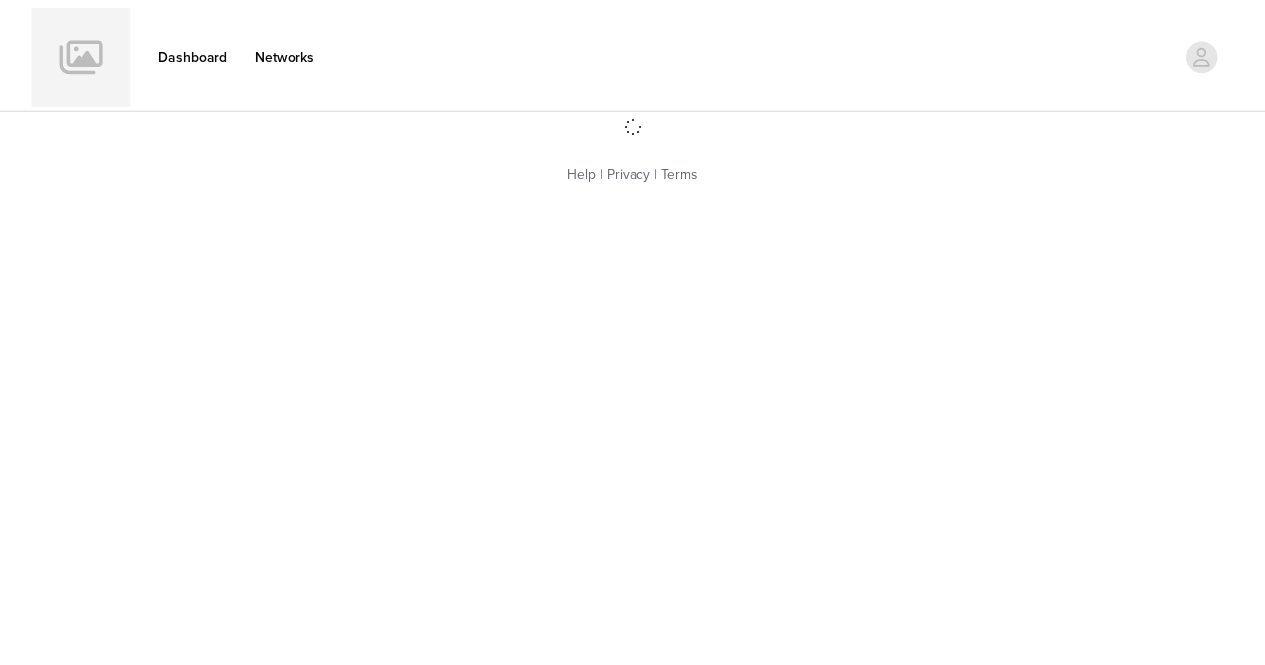 scroll, scrollTop: 0, scrollLeft: 0, axis: both 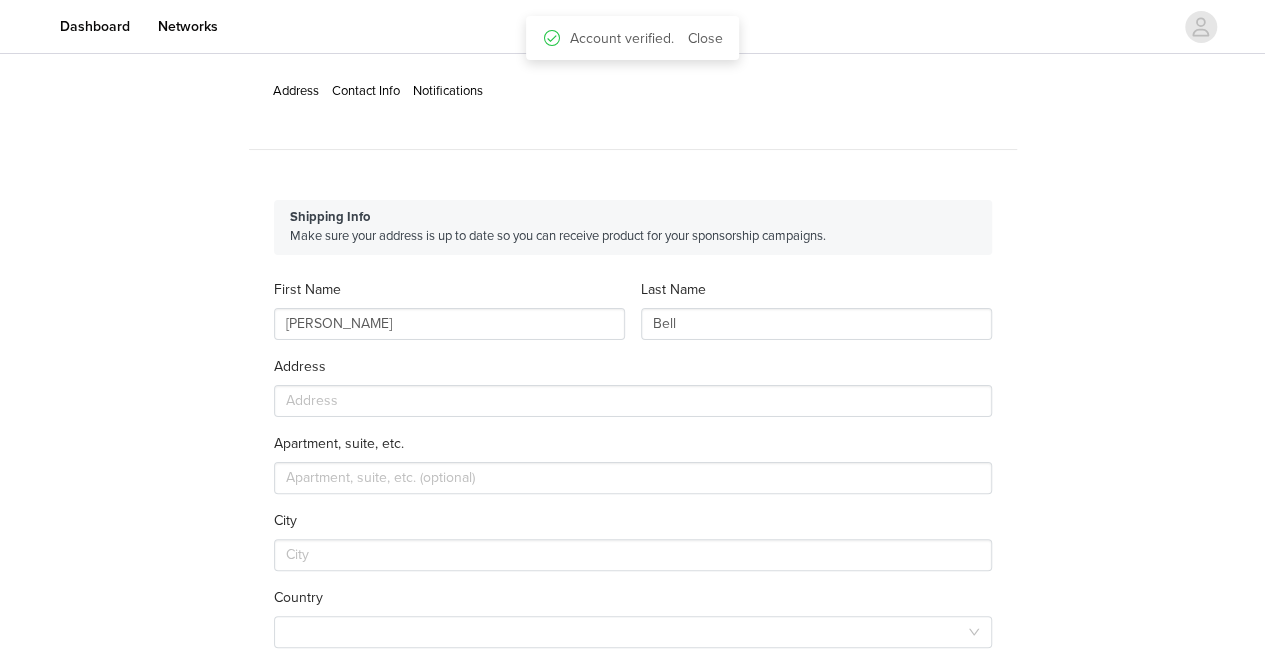 type on "+1 (United States)" 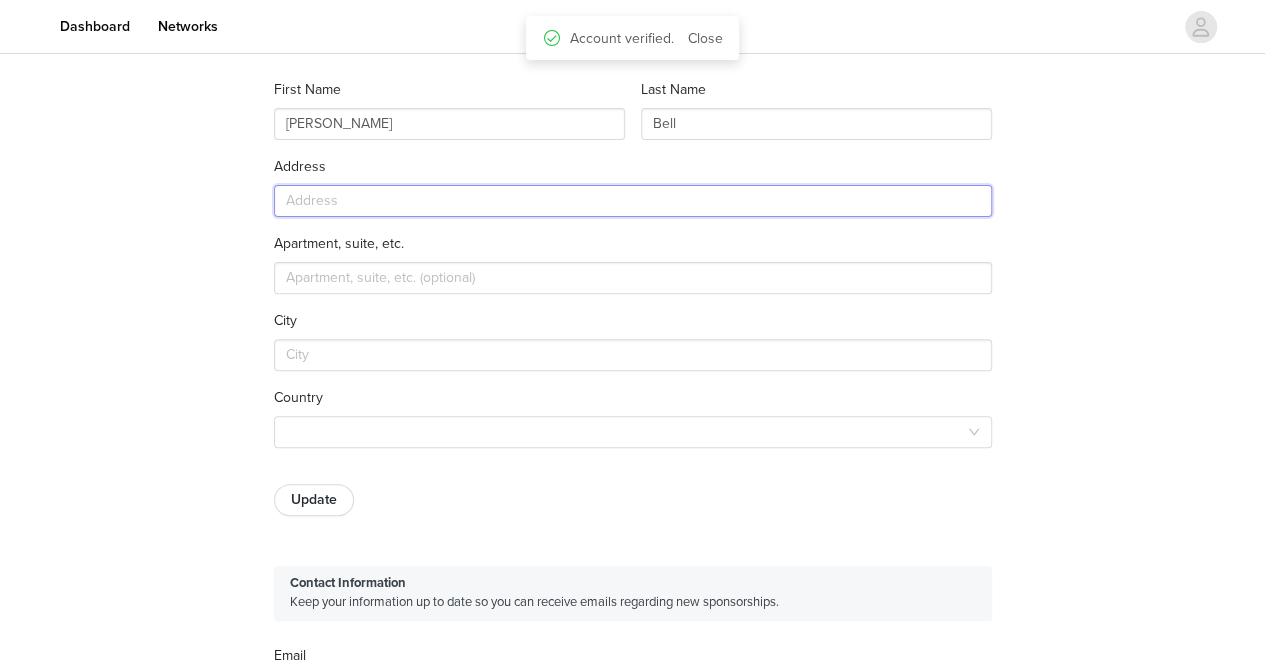 click at bounding box center (633, 201) 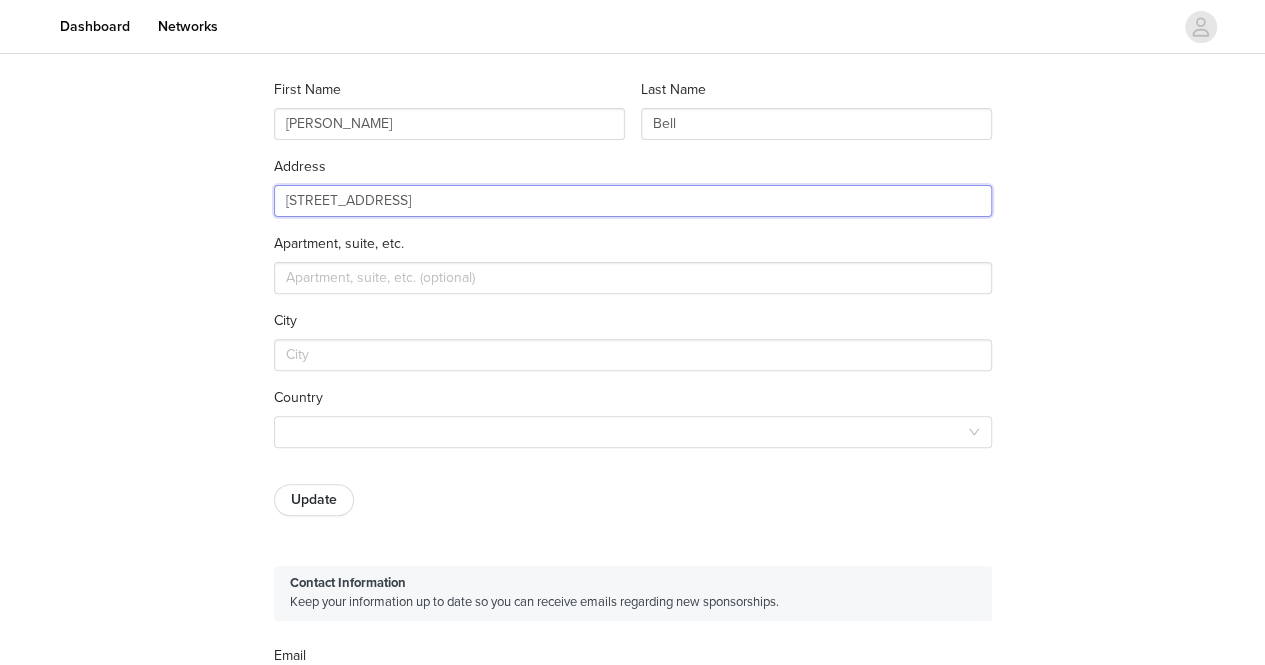 type on "4100 Faith Ln" 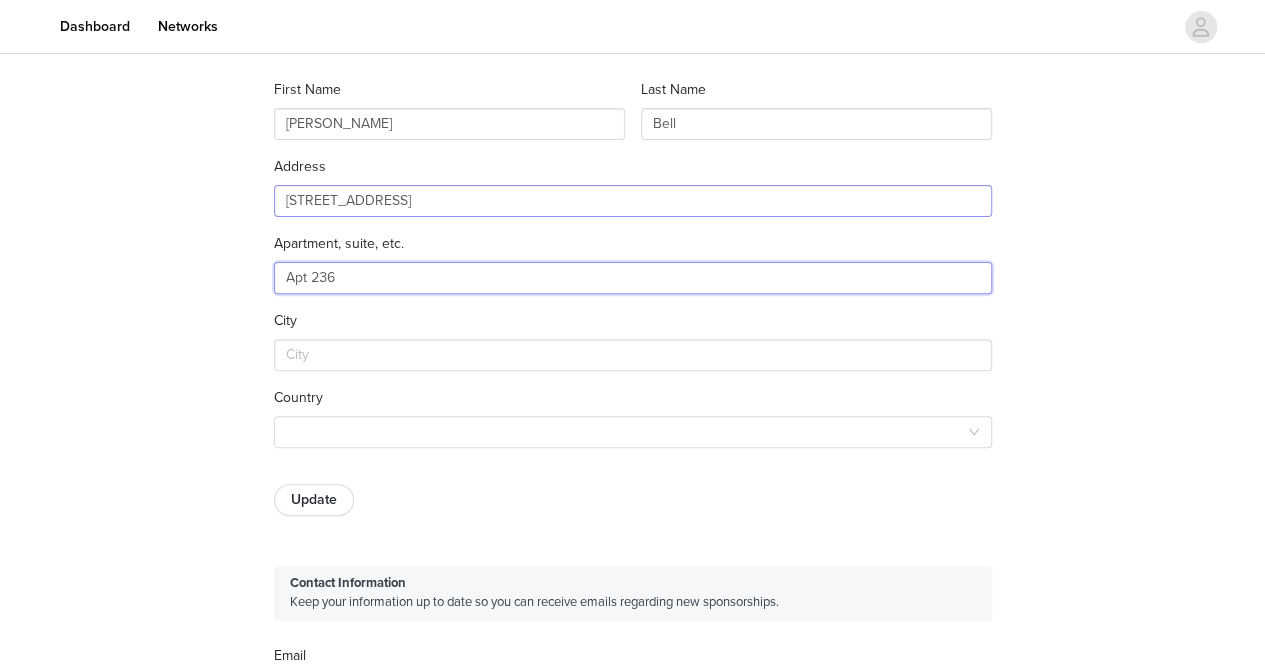 type on "Apt 236" 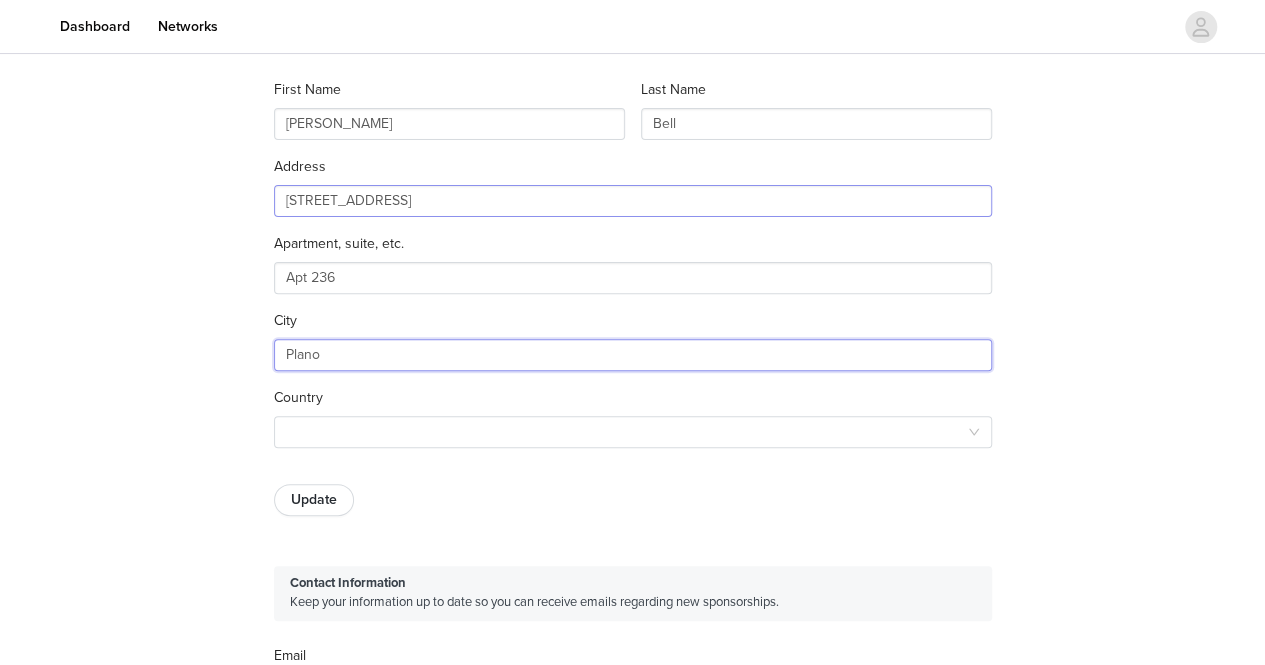 type on "Plano" 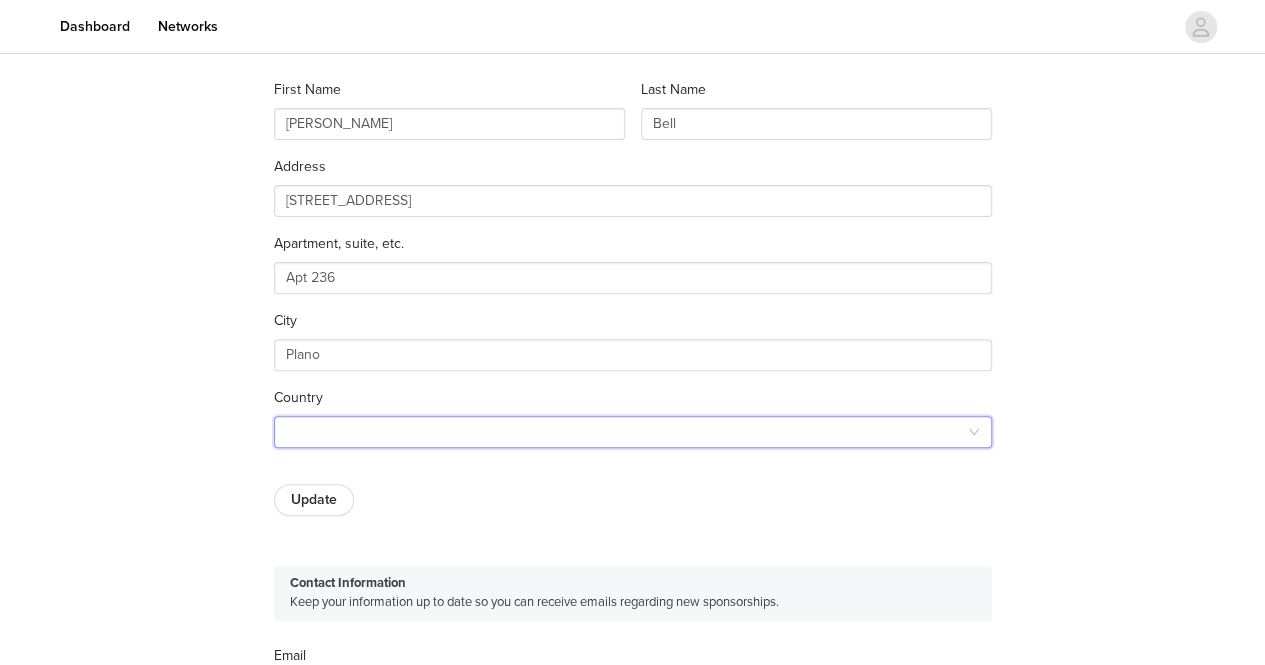click at bounding box center [626, 432] 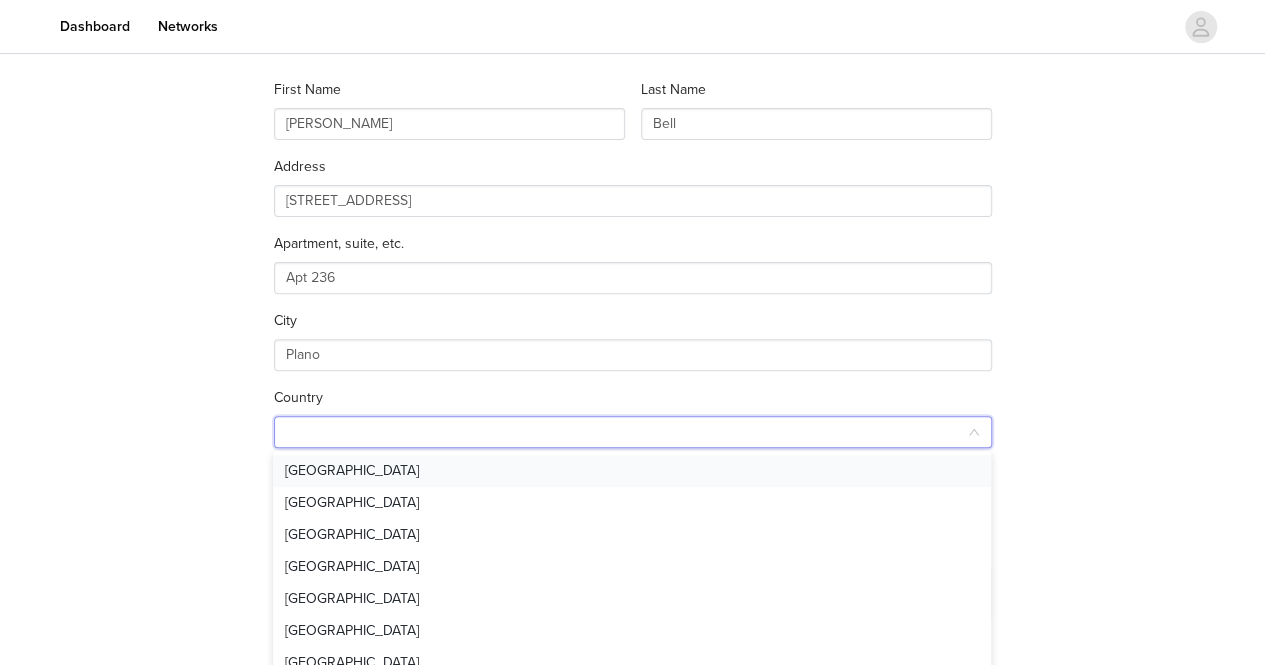 click on "United States" at bounding box center (632, 471) 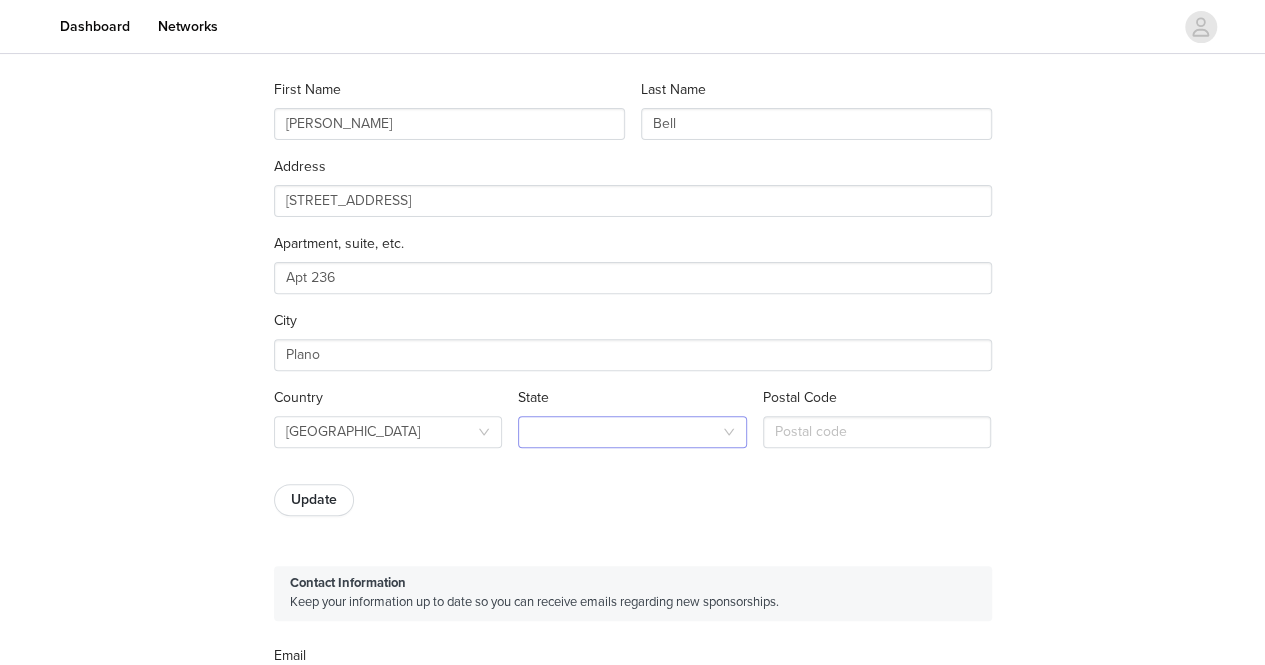 click at bounding box center [626, 432] 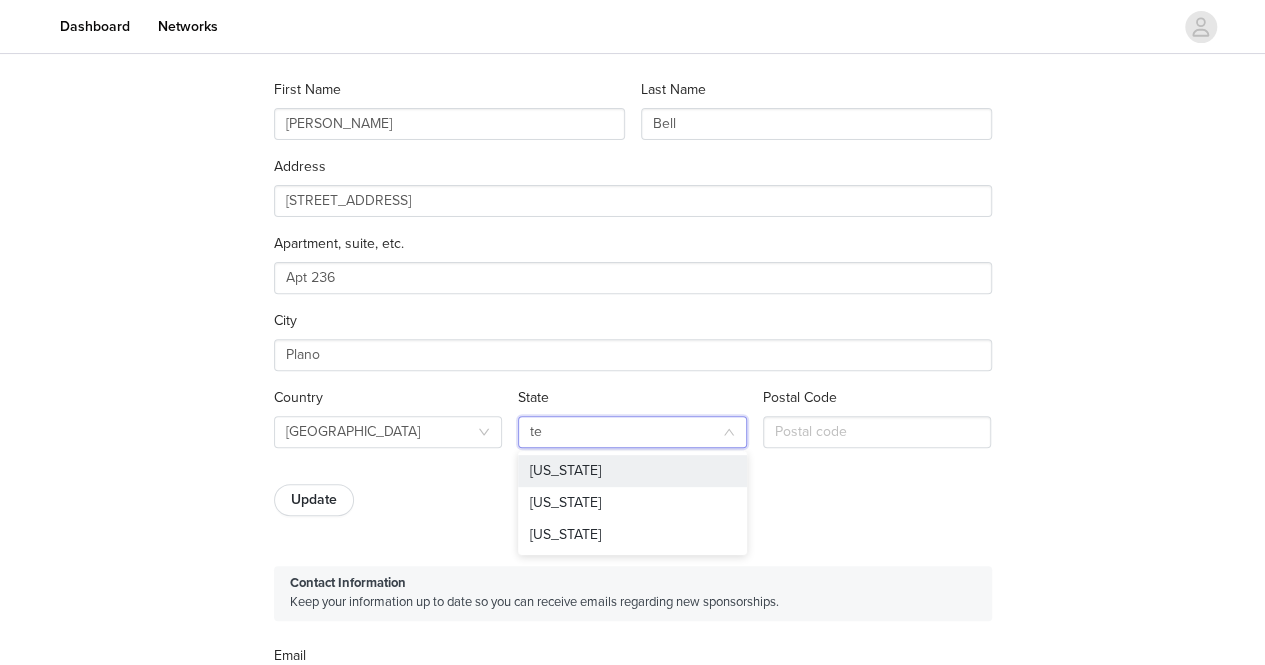 type on "tex" 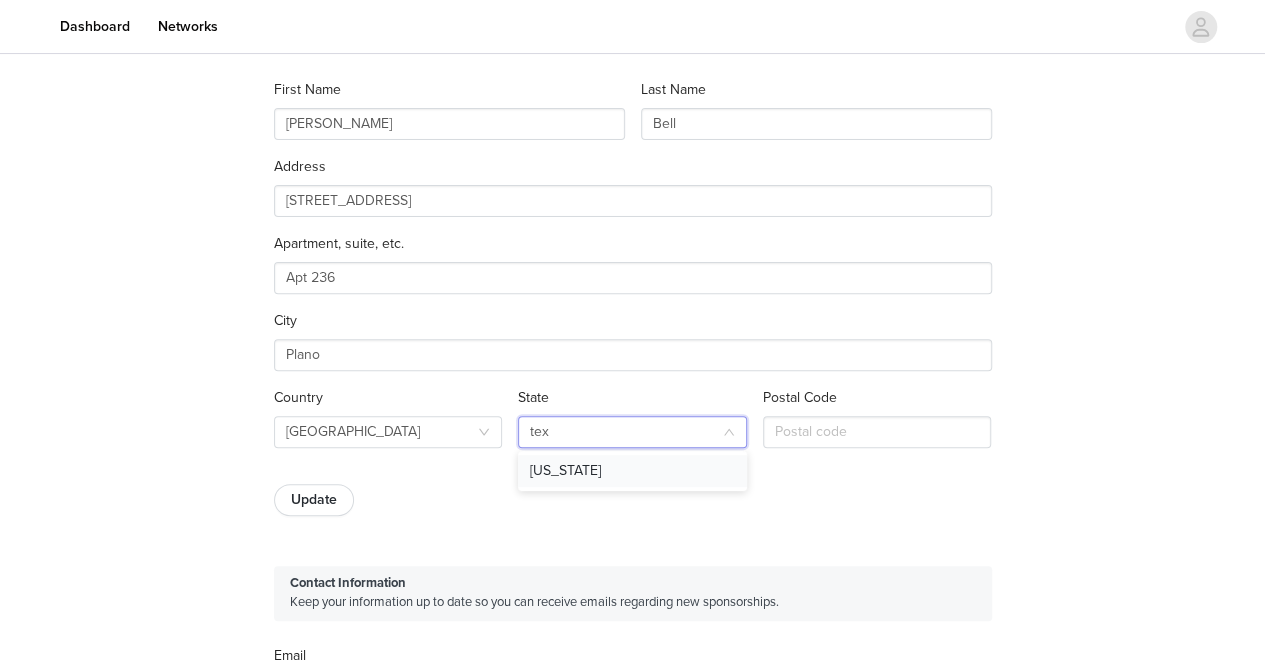 click on "Texas" at bounding box center [632, 471] 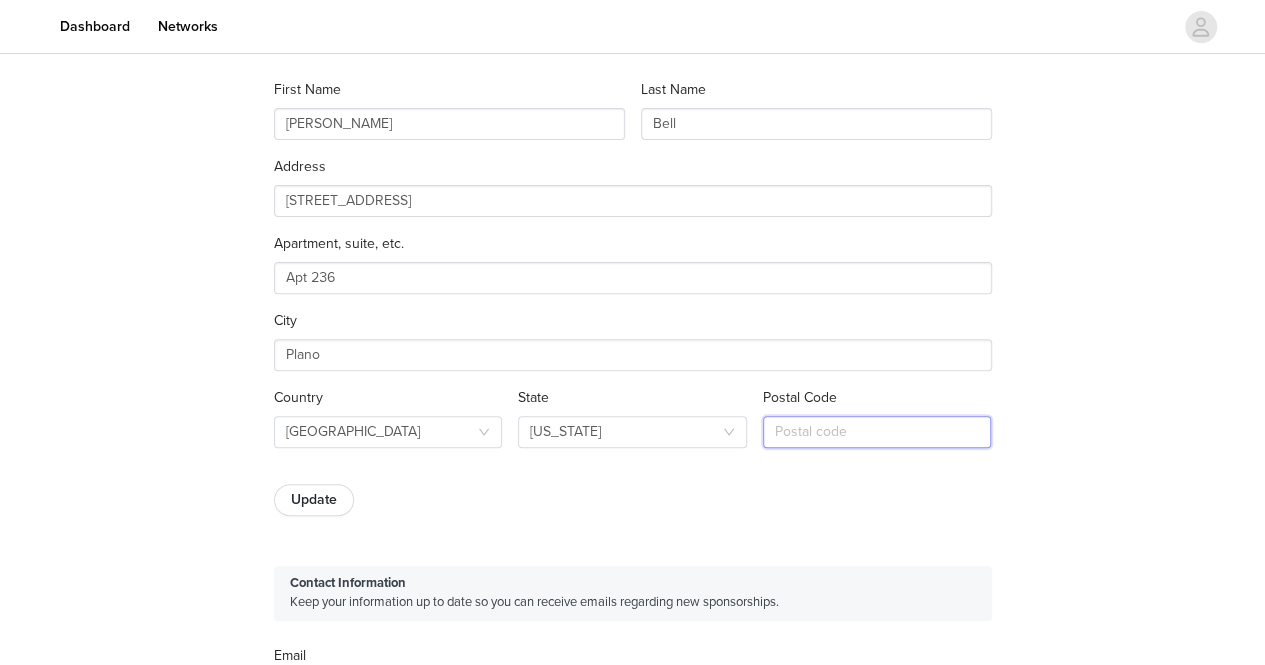 click at bounding box center [877, 432] 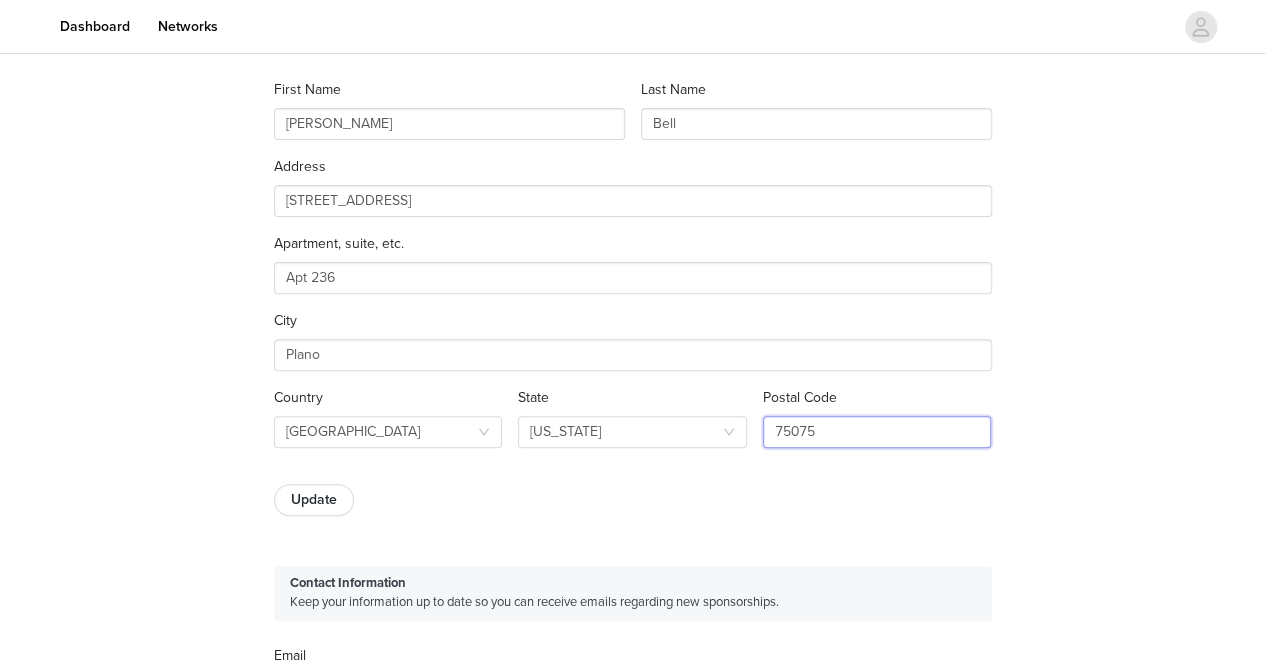 type on "75075" 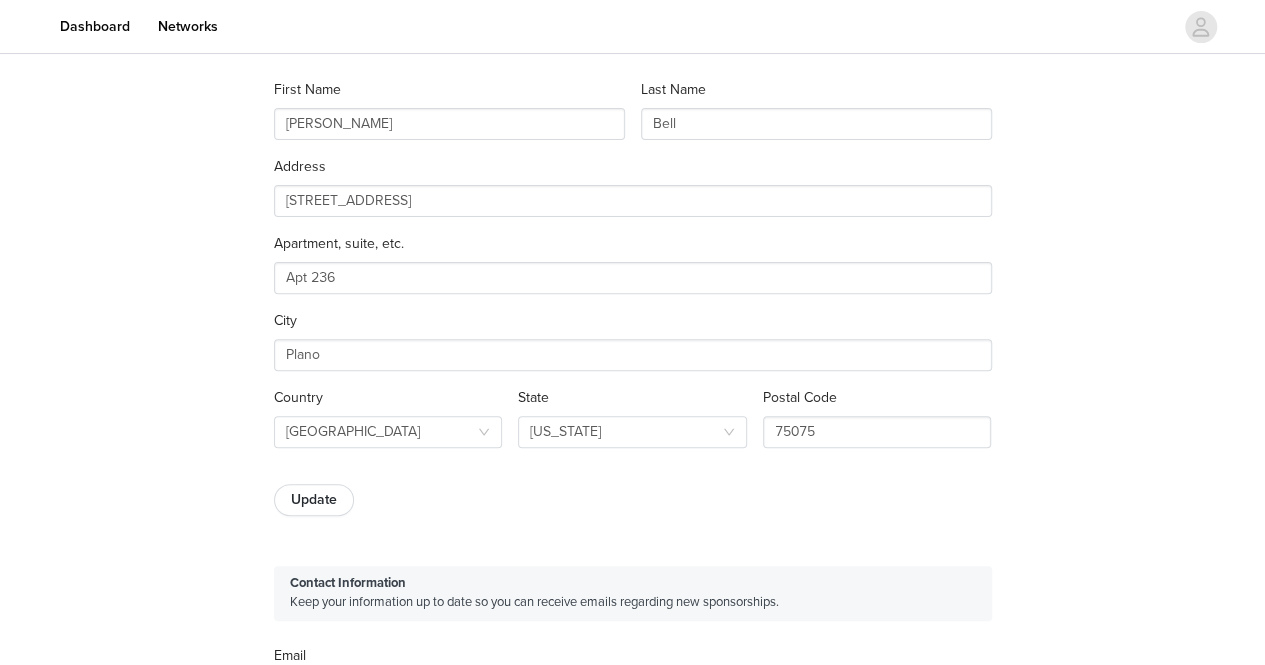 click on "Update" at bounding box center (314, 500) 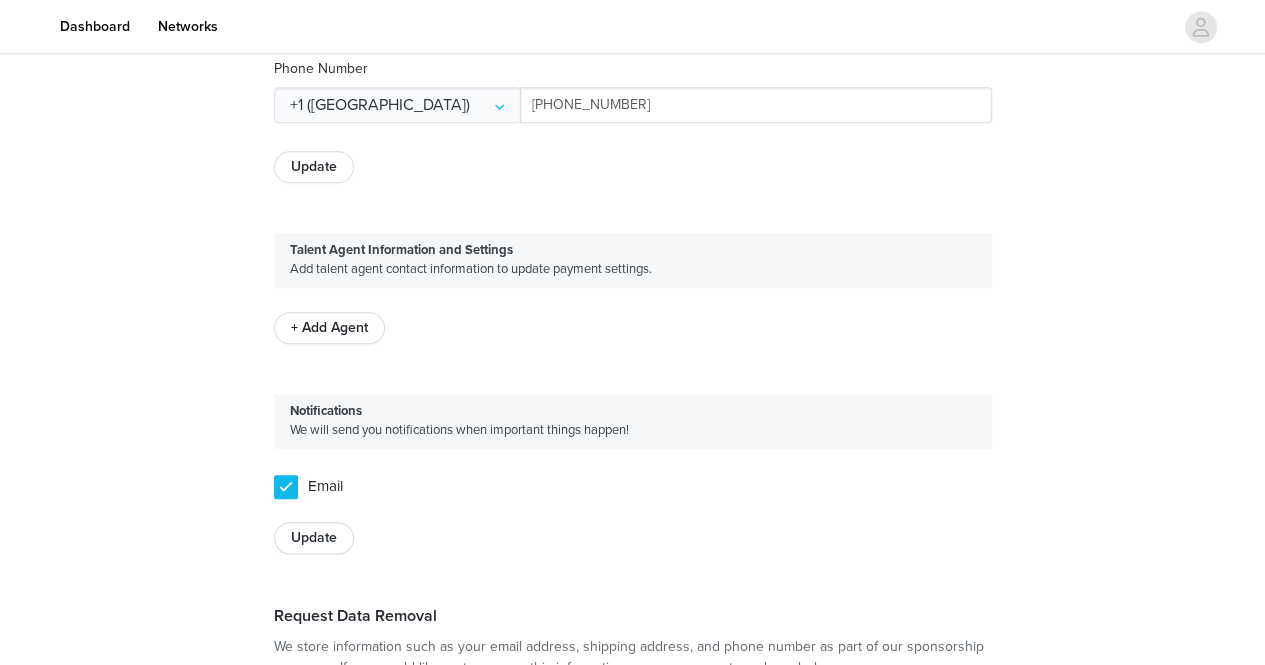 scroll, scrollTop: 1053, scrollLeft: 0, axis: vertical 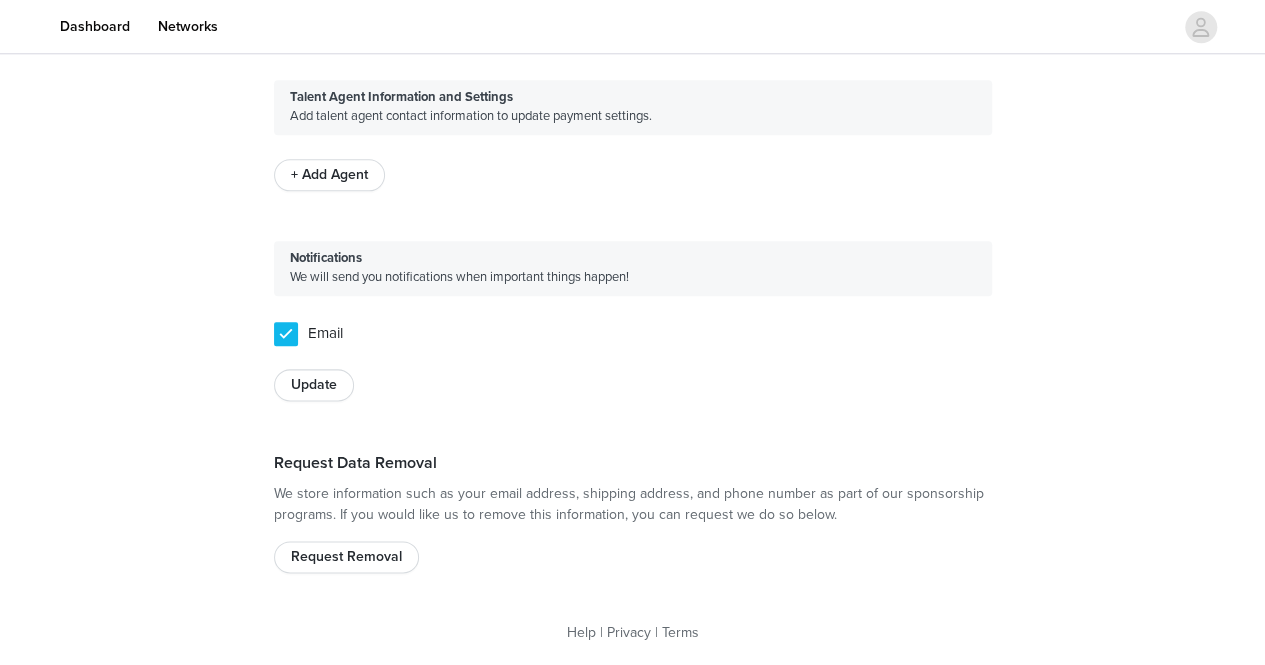 click on "Update" at bounding box center (314, 385) 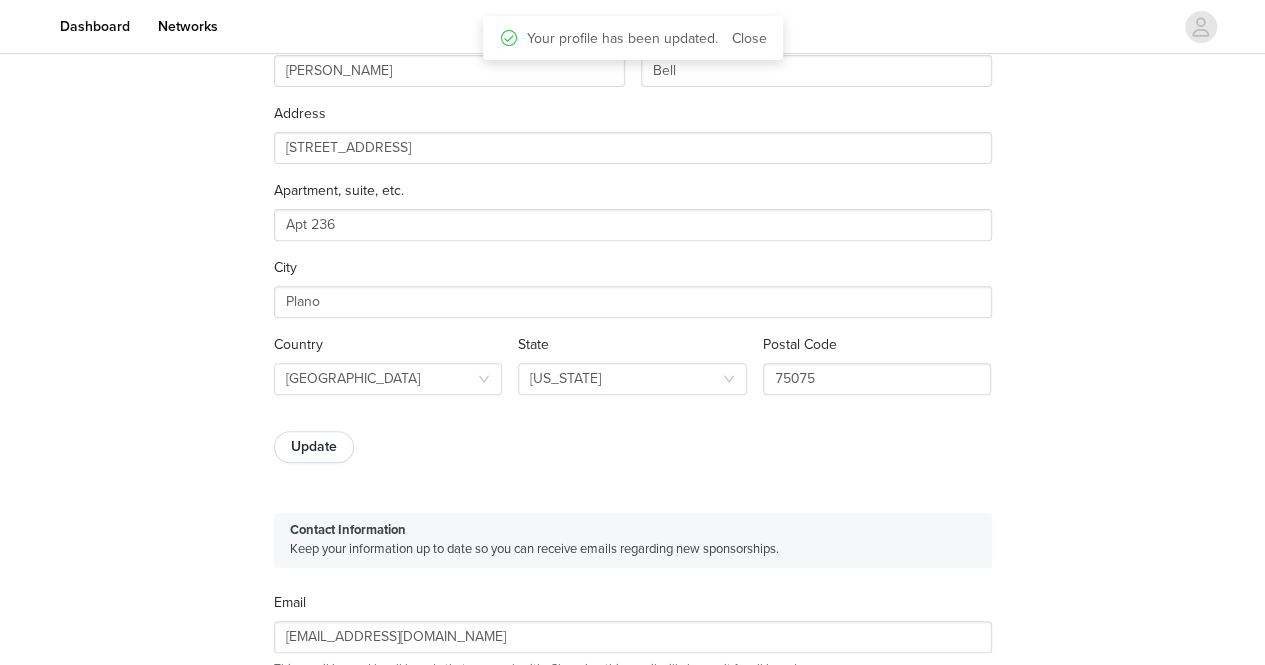 scroll, scrollTop: 0, scrollLeft: 0, axis: both 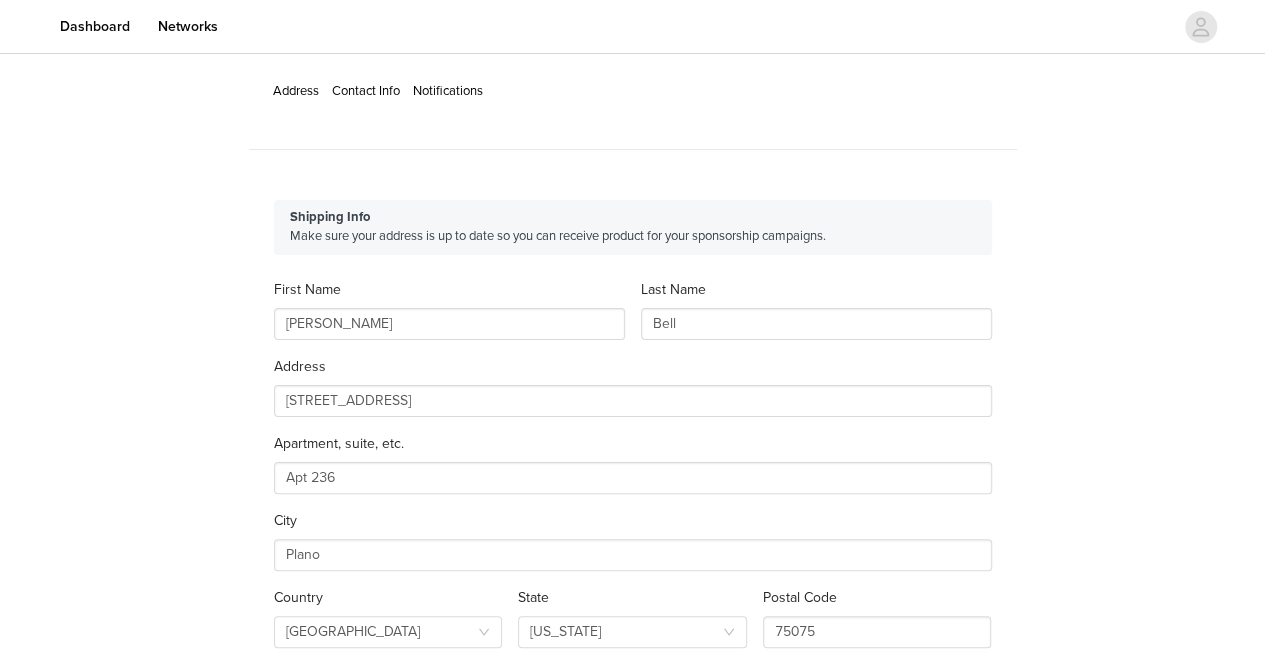 click on "Contact Info" at bounding box center (366, 91) 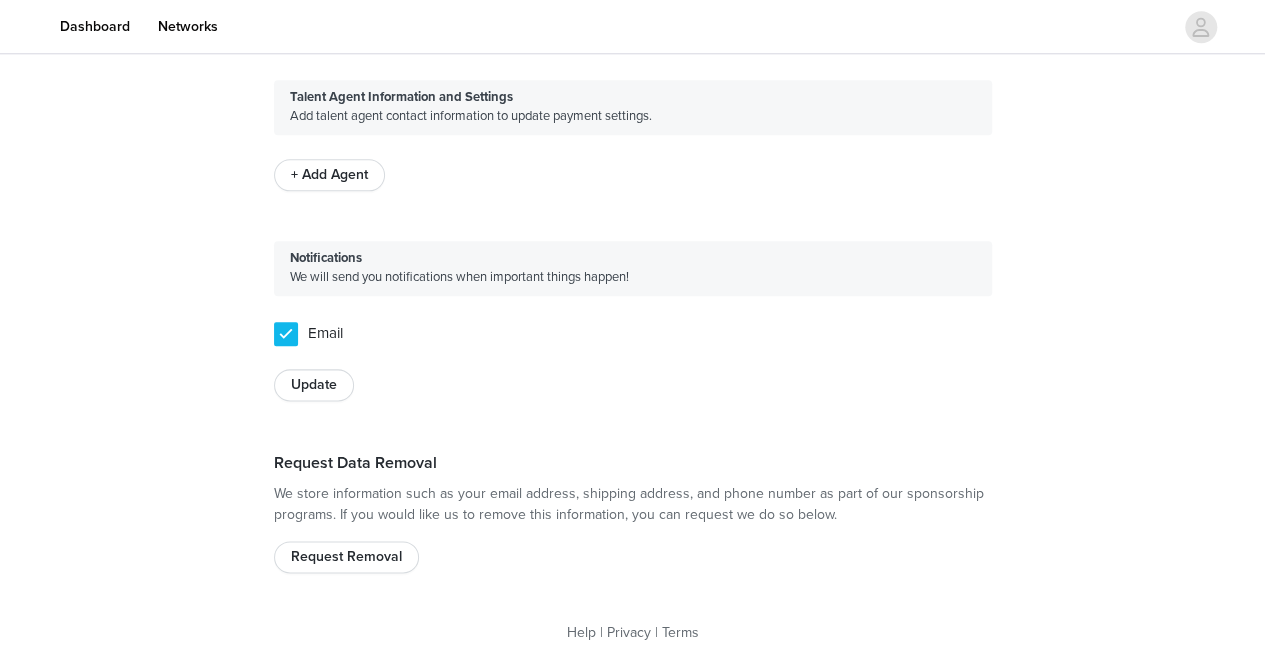 scroll, scrollTop: 553, scrollLeft: 0, axis: vertical 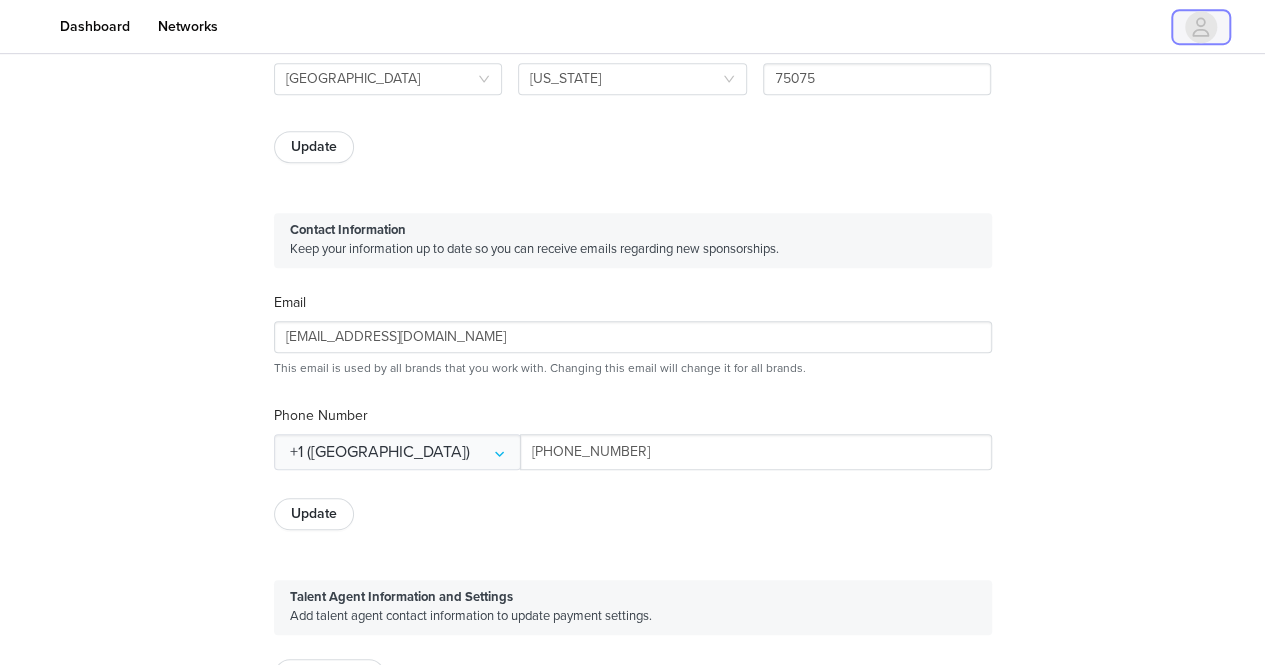 click 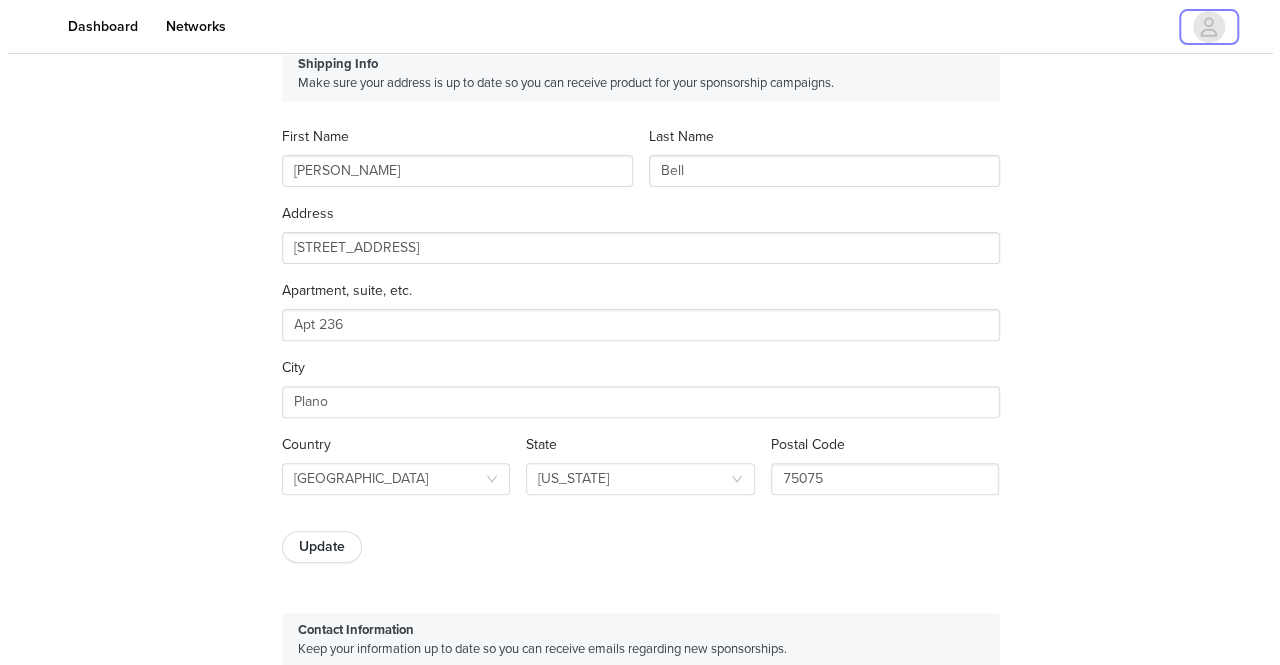 scroll, scrollTop: 0, scrollLeft: 0, axis: both 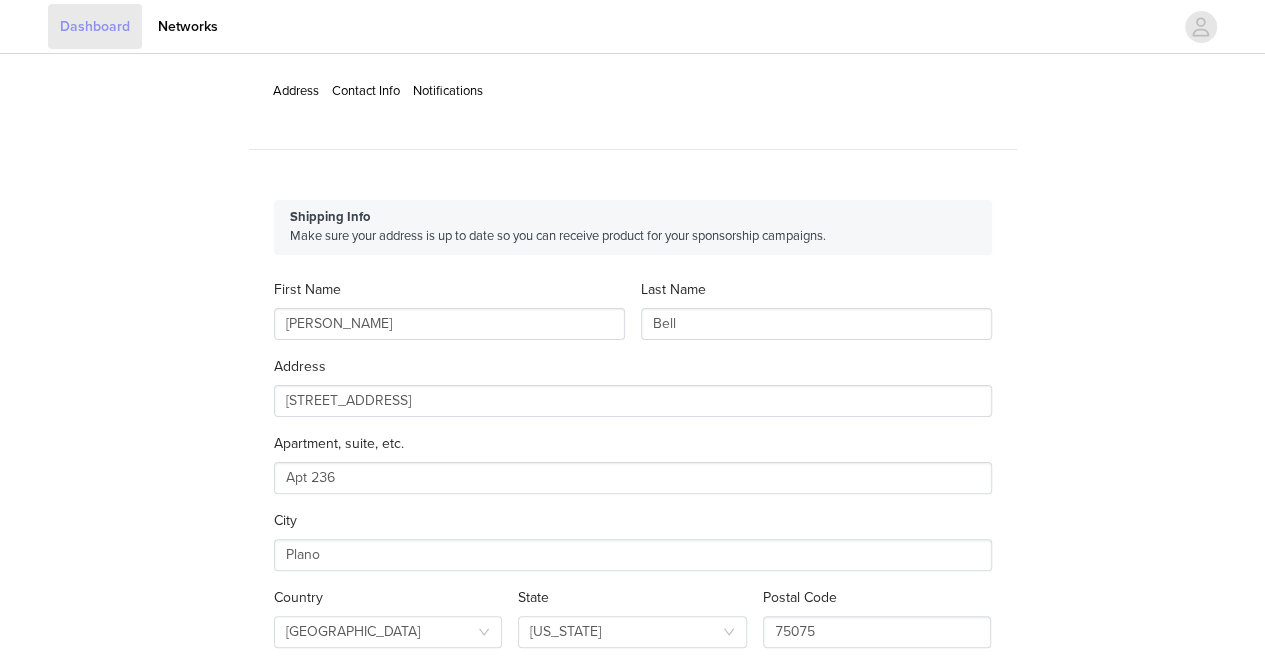 click on "Dashboard" at bounding box center (95, 26) 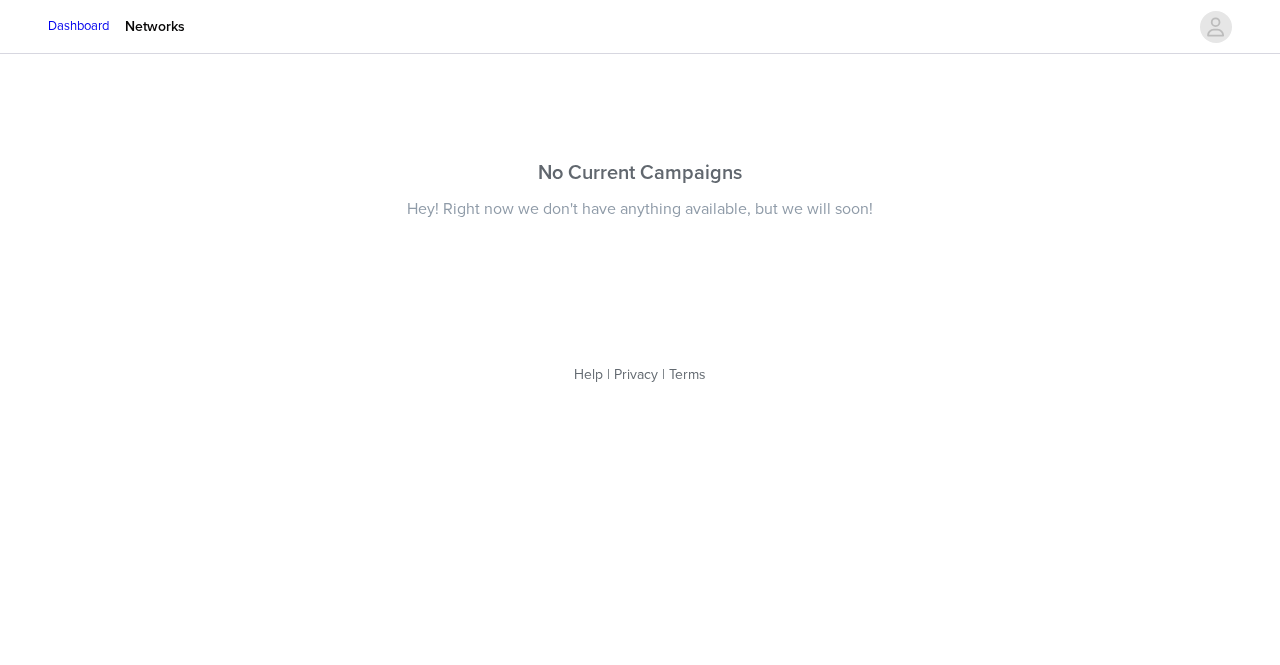 click at bounding box center [32, 27] 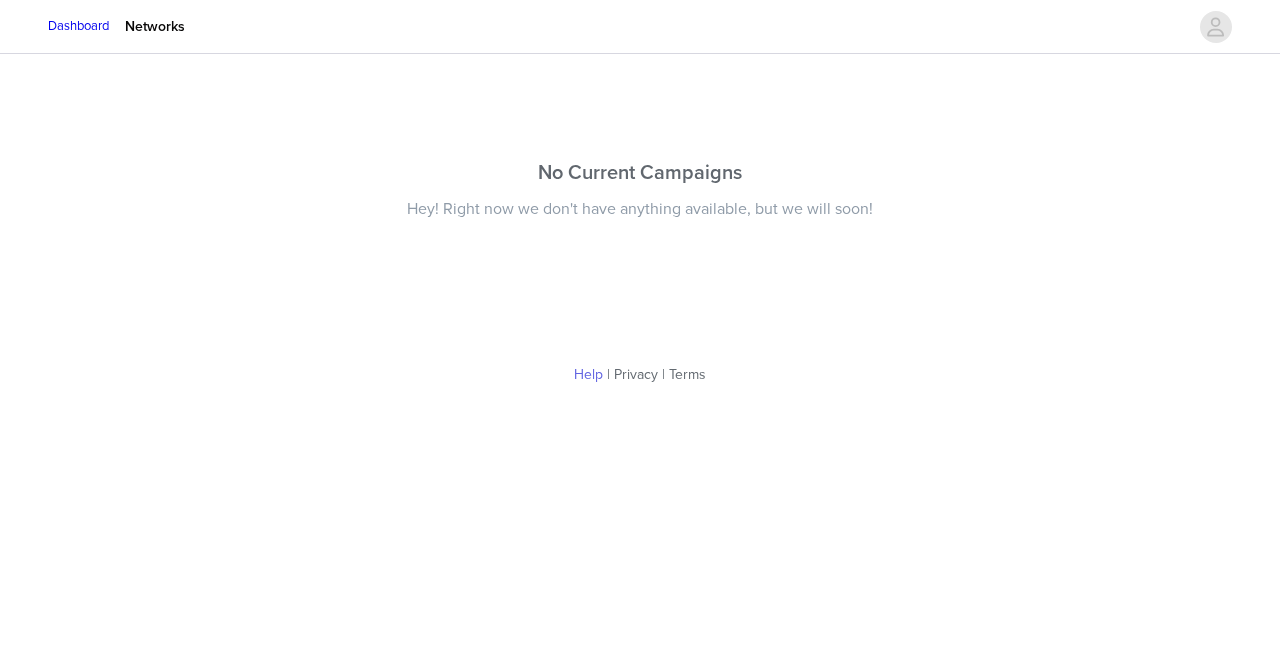 click on "Help" at bounding box center (588, 374) 